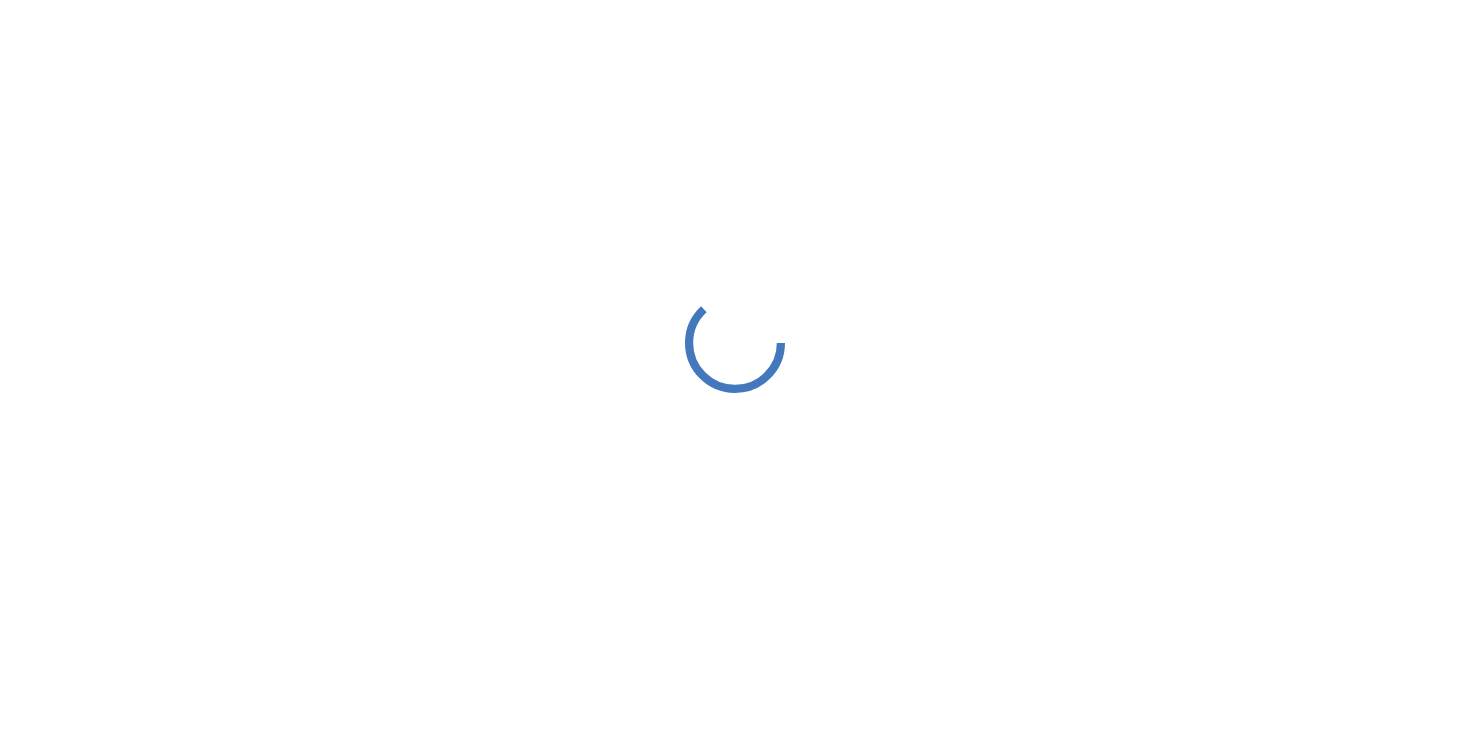 scroll, scrollTop: 0, scrollLeft: 0, axis: both 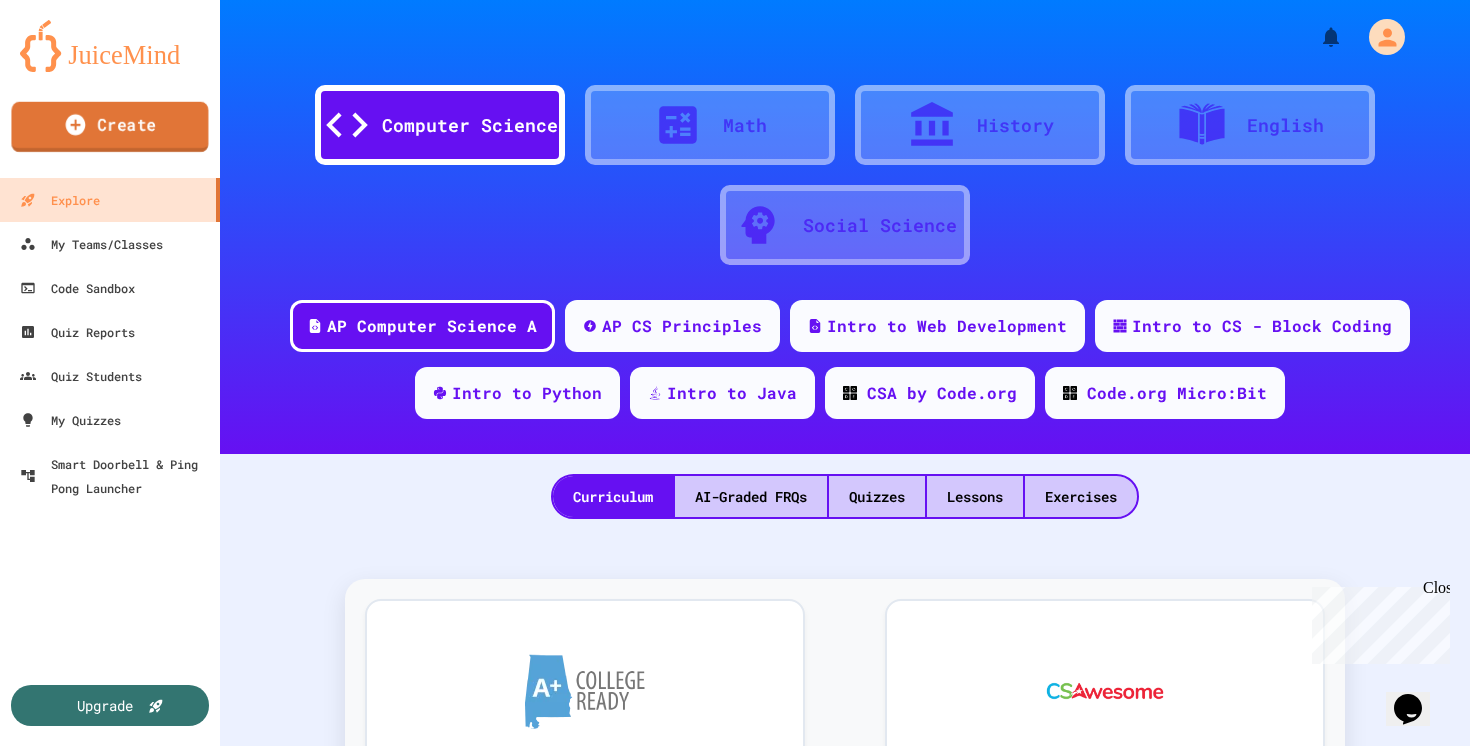 click on "Create" at bounding box center [109, 127] 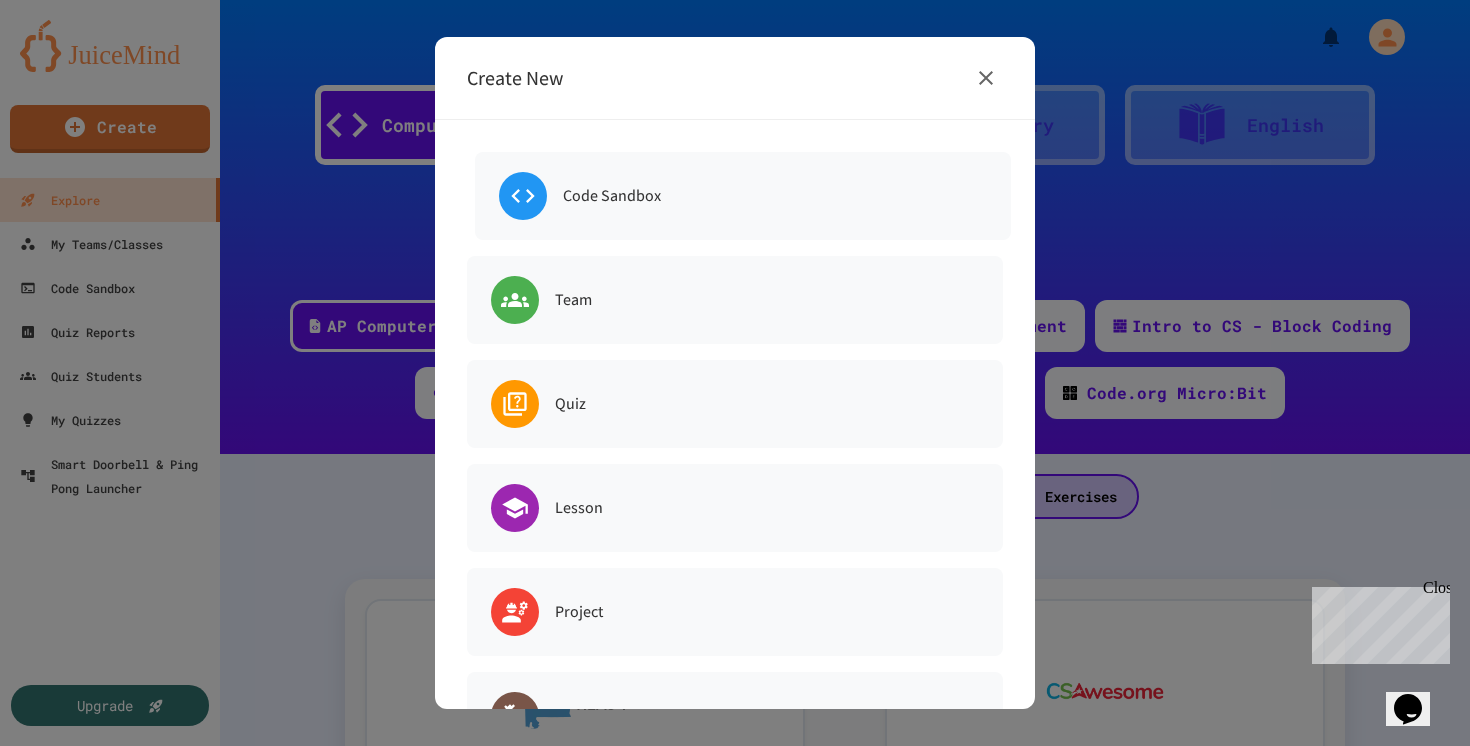 click on "Code Sandbox" at bounding box center (743, 196) 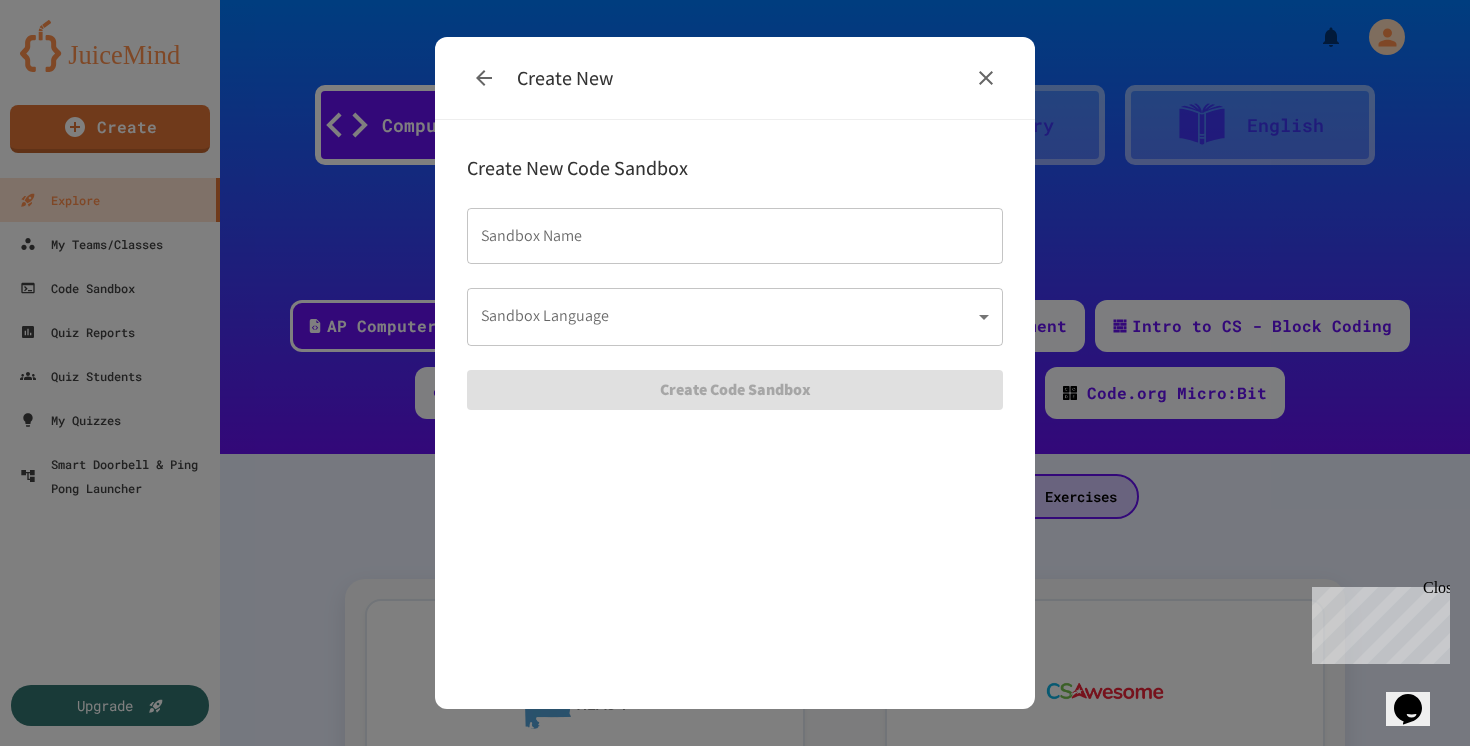click on "Sandbox Name" at bounding box center [735, 236] 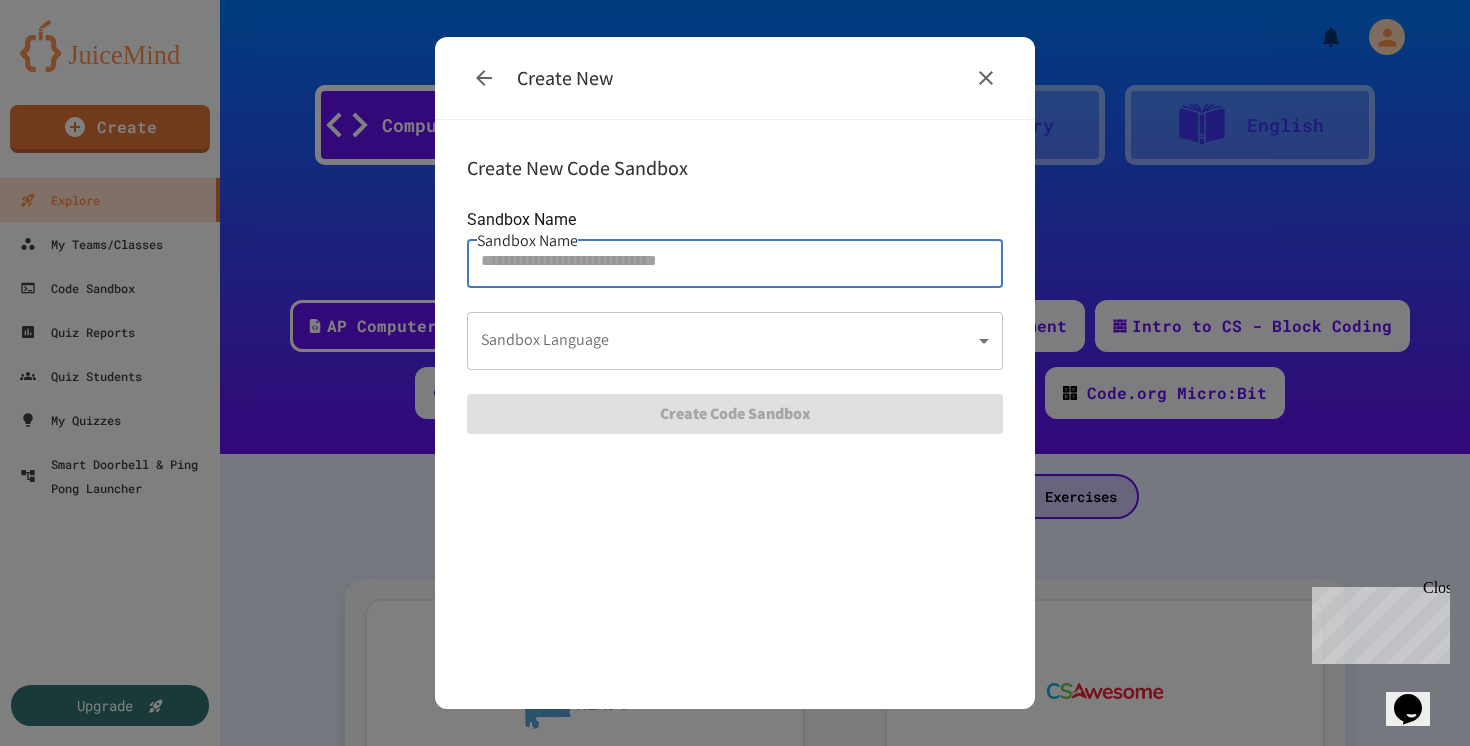 click 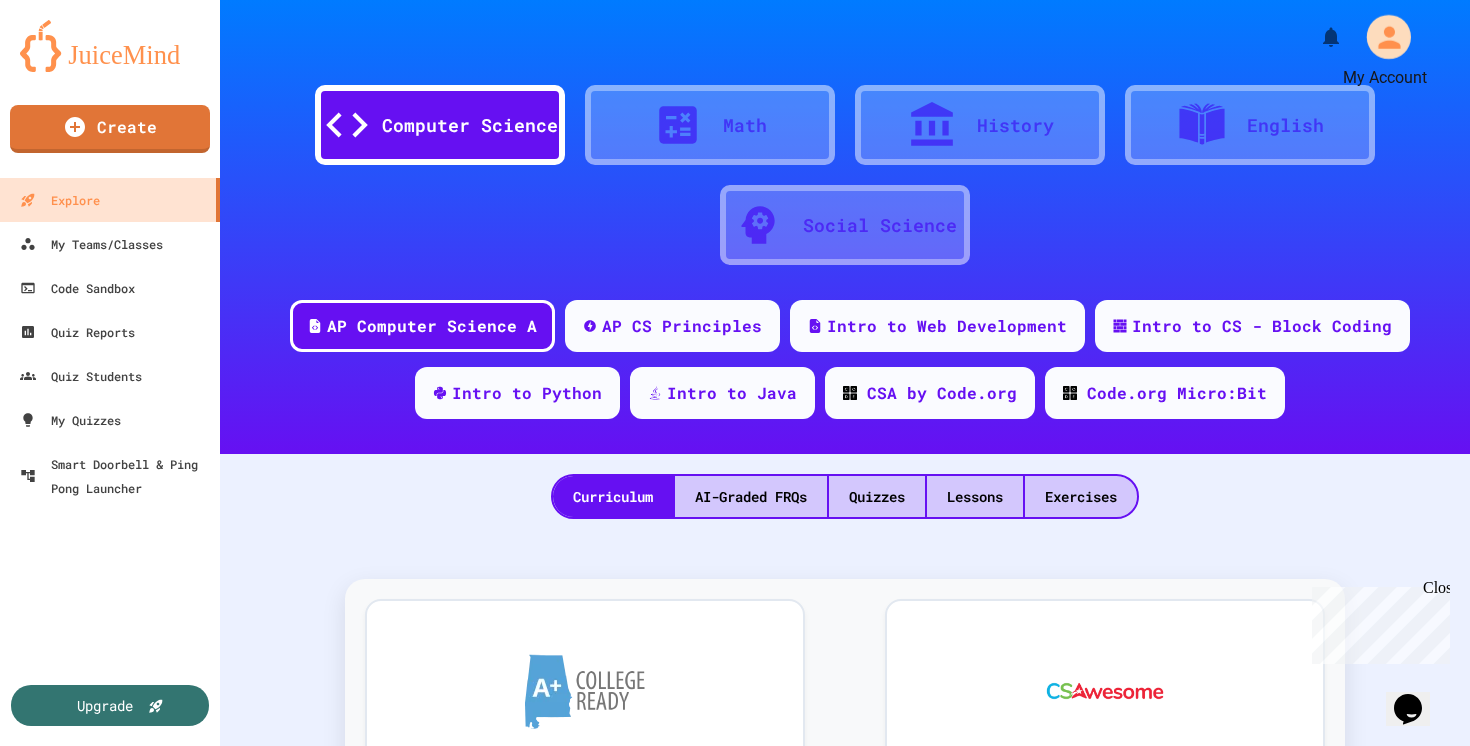 click 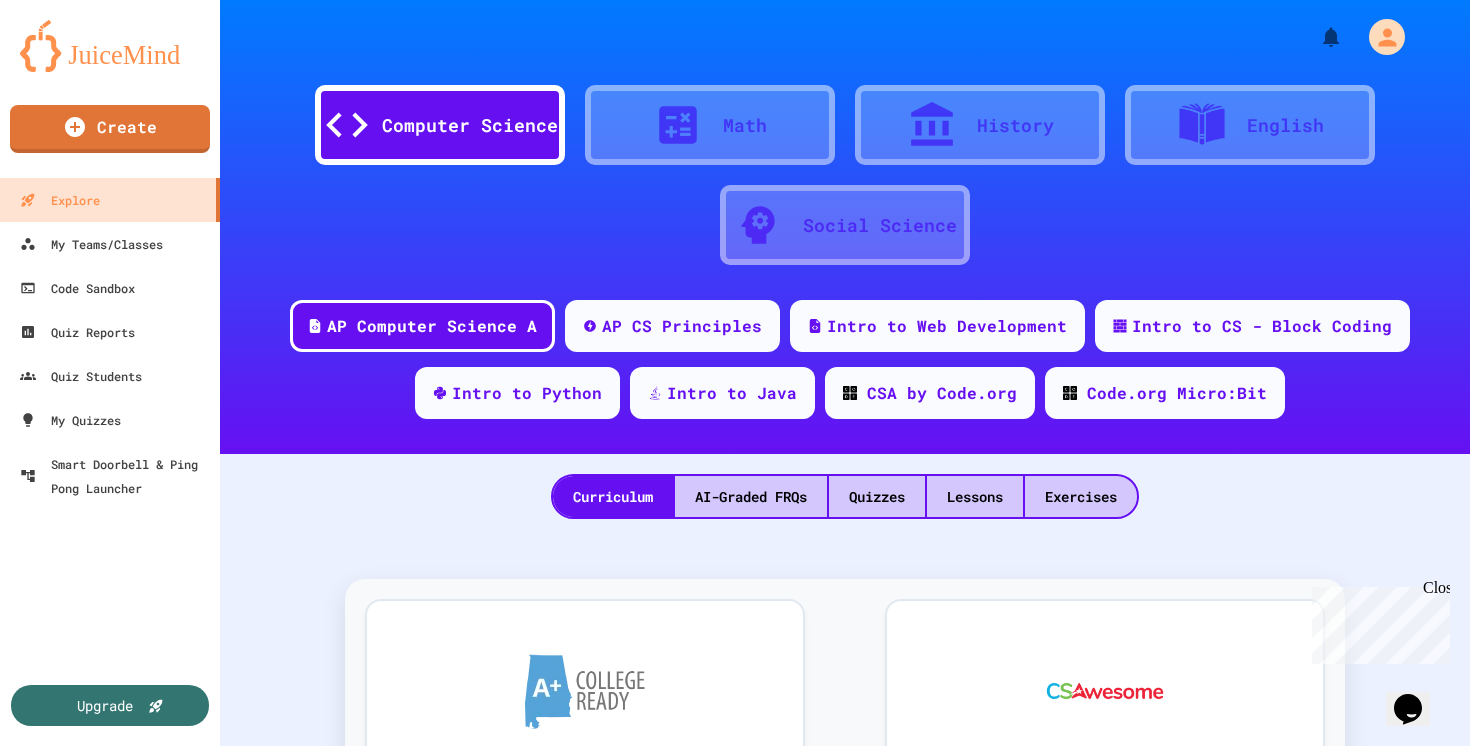 click at bounding box center [735, 746] 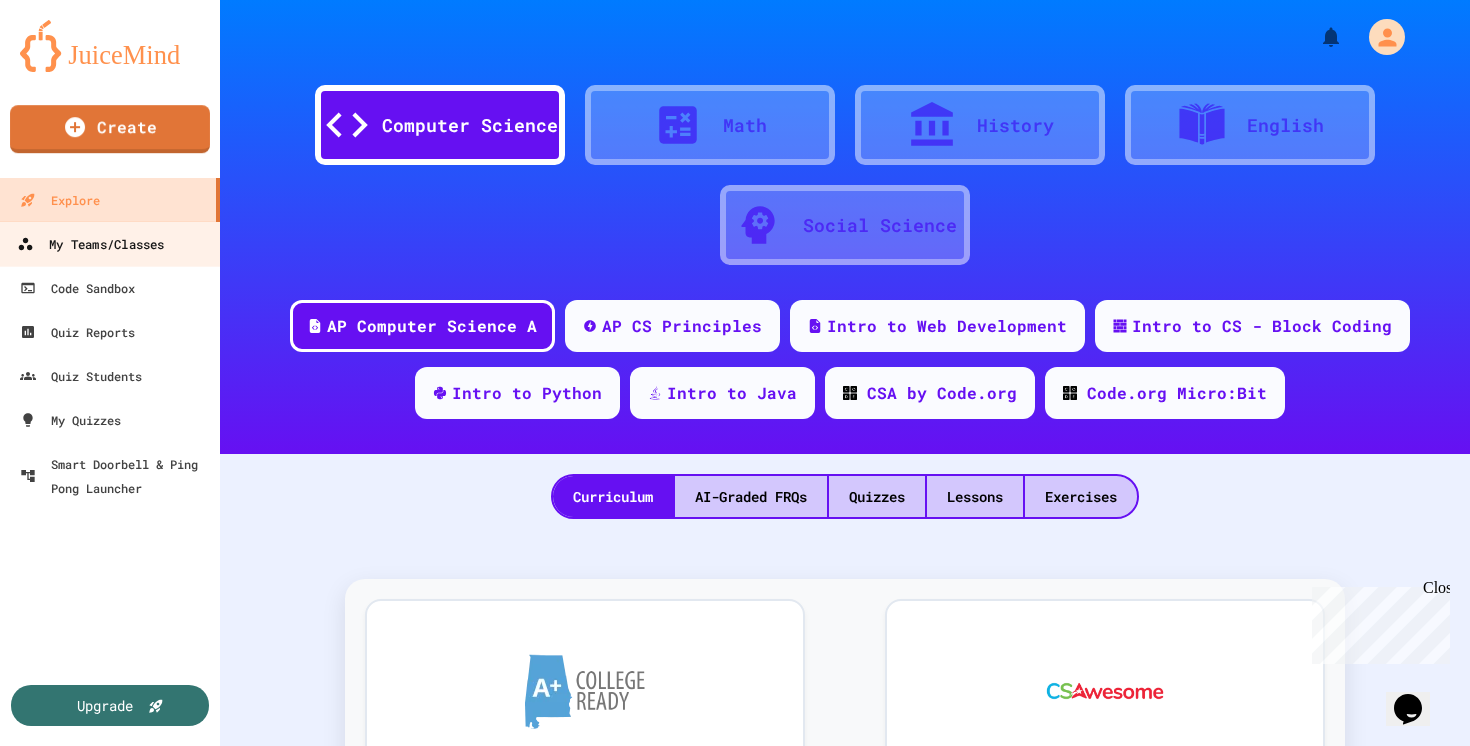 click on "My Teams/Classes" at bounding box center [90, 244] 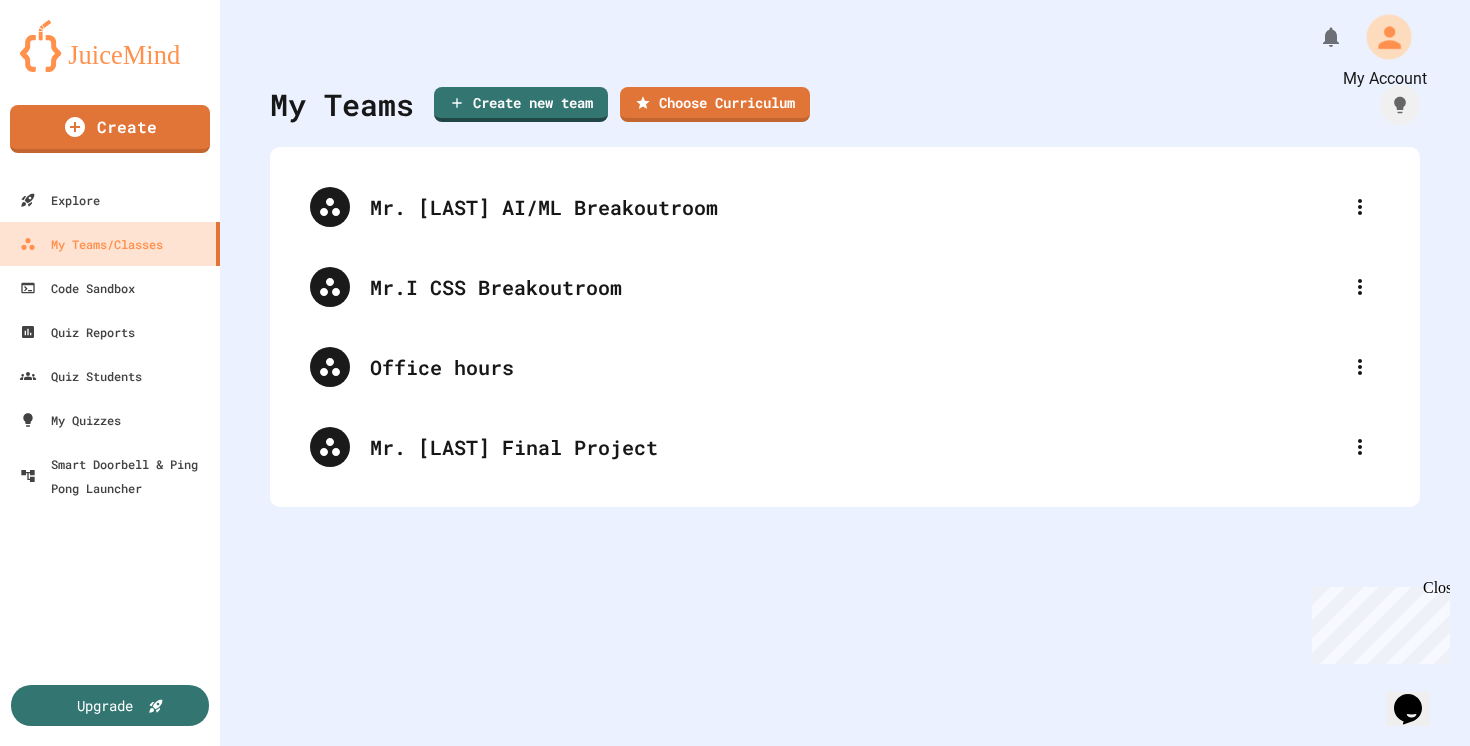 click at bounding box center [1379, 37] 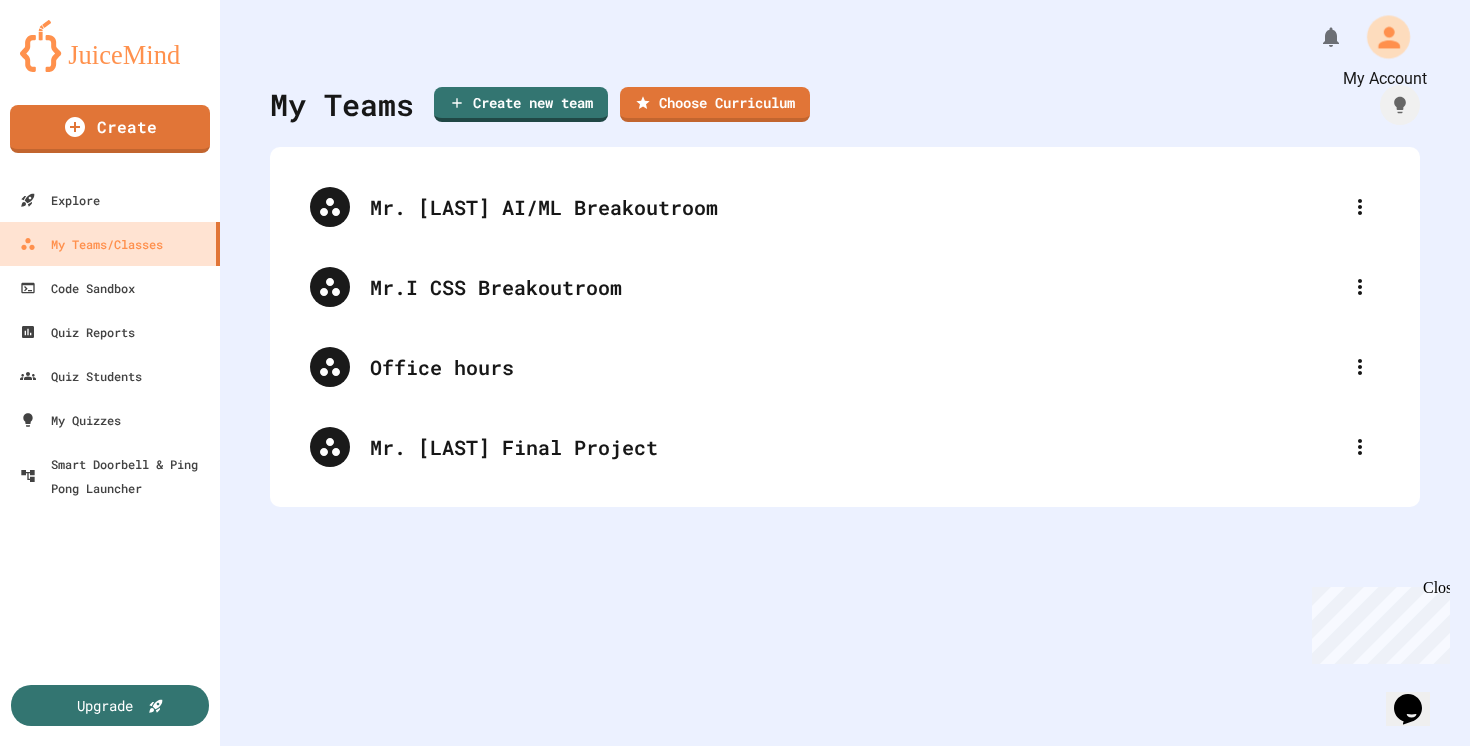 click at bounding box center (1388, 36) 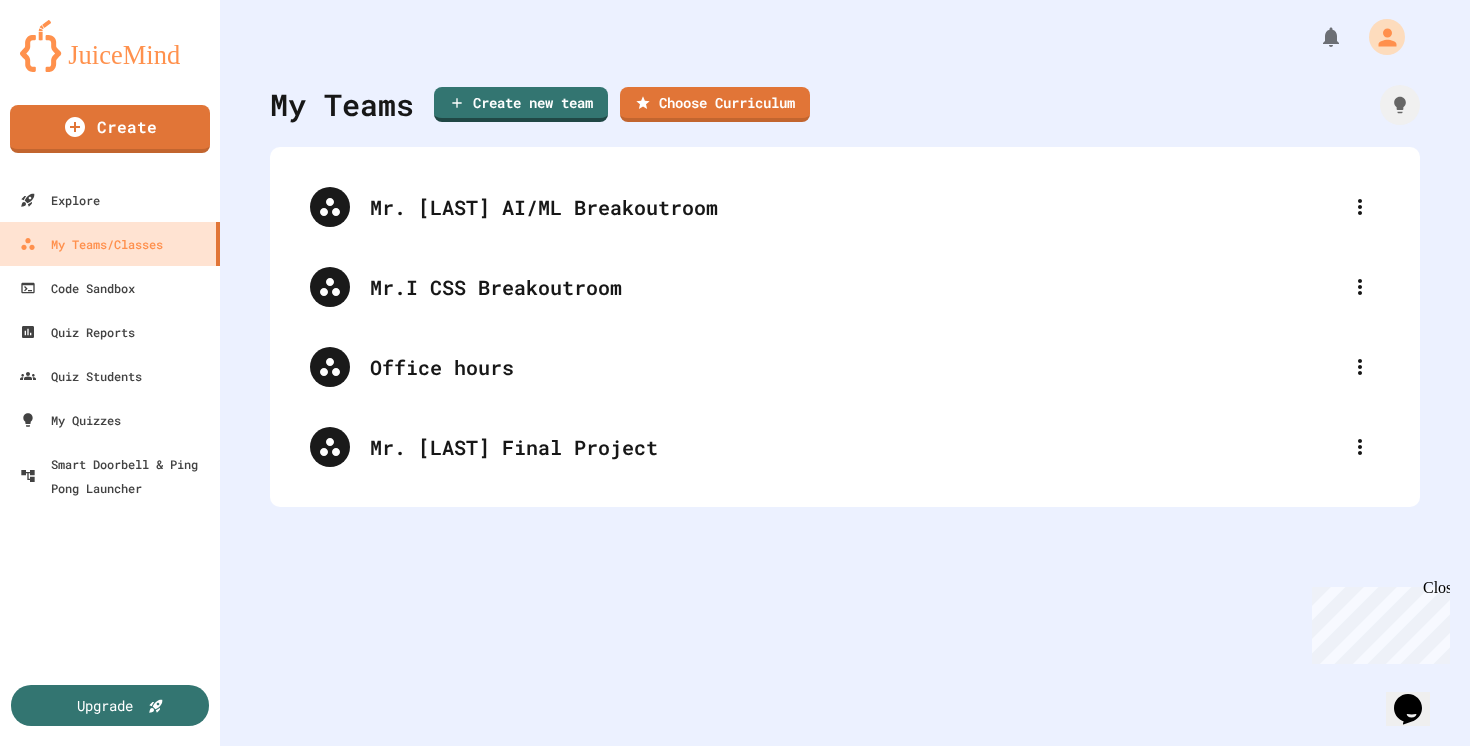 click on "Logout" at bounding box center (745, 2195) 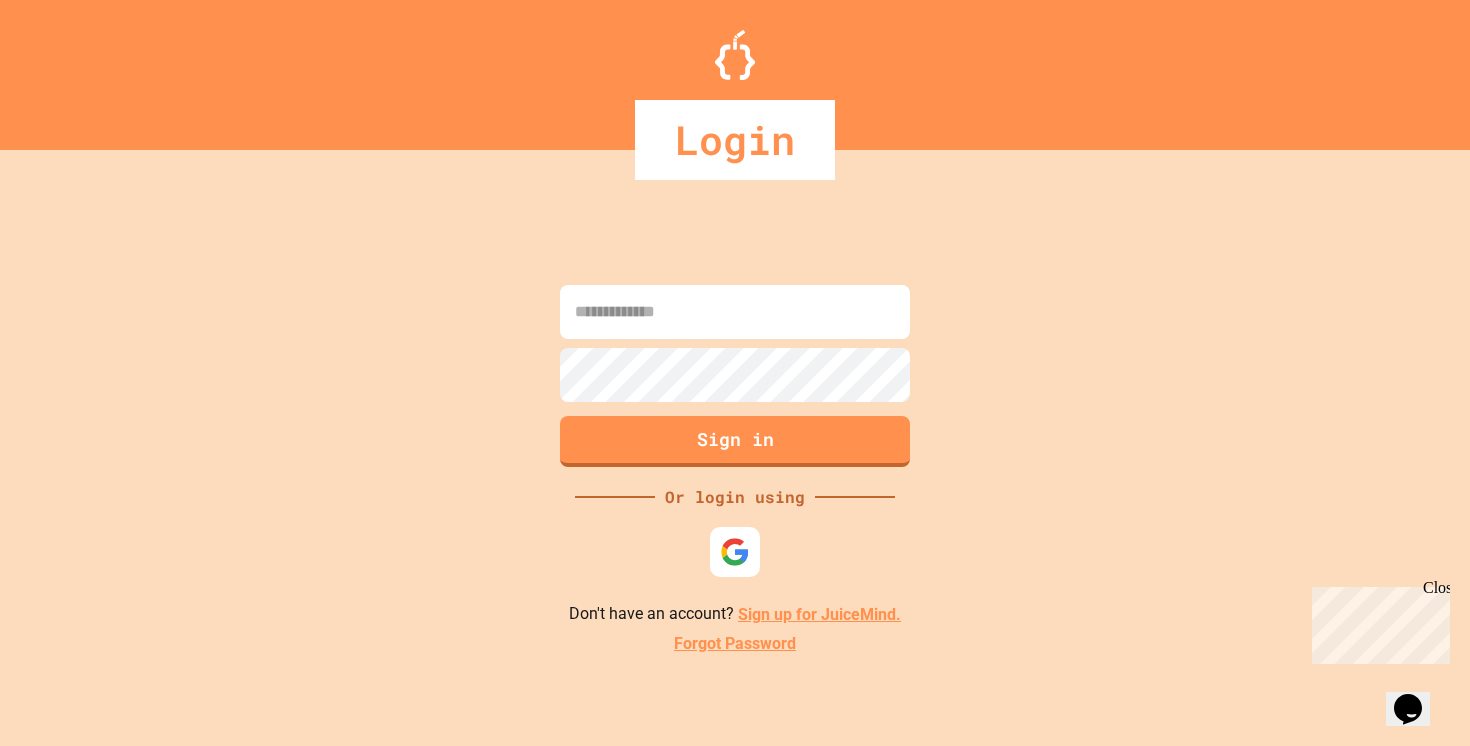 click at bounding box center (735, 312) 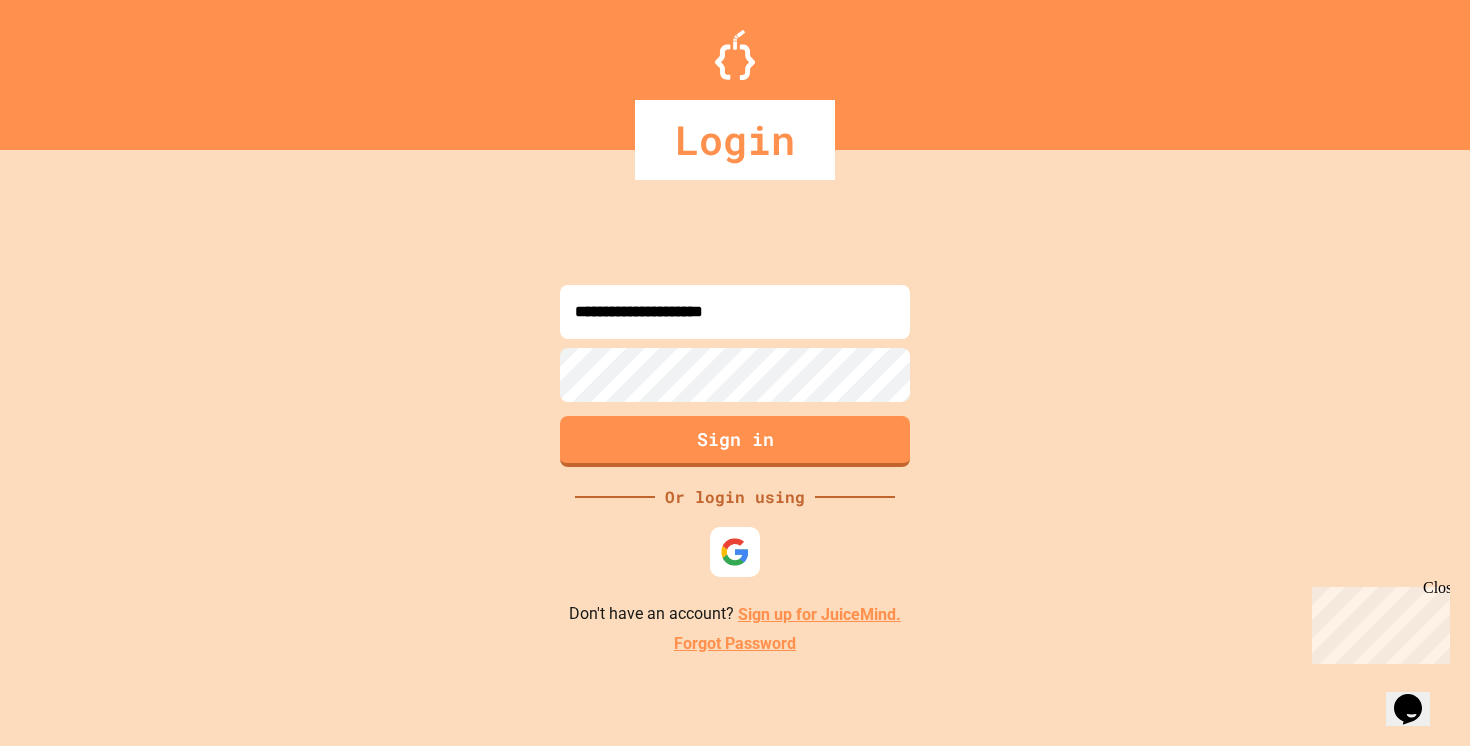 click on "**********" at bounding box center [735, 312] 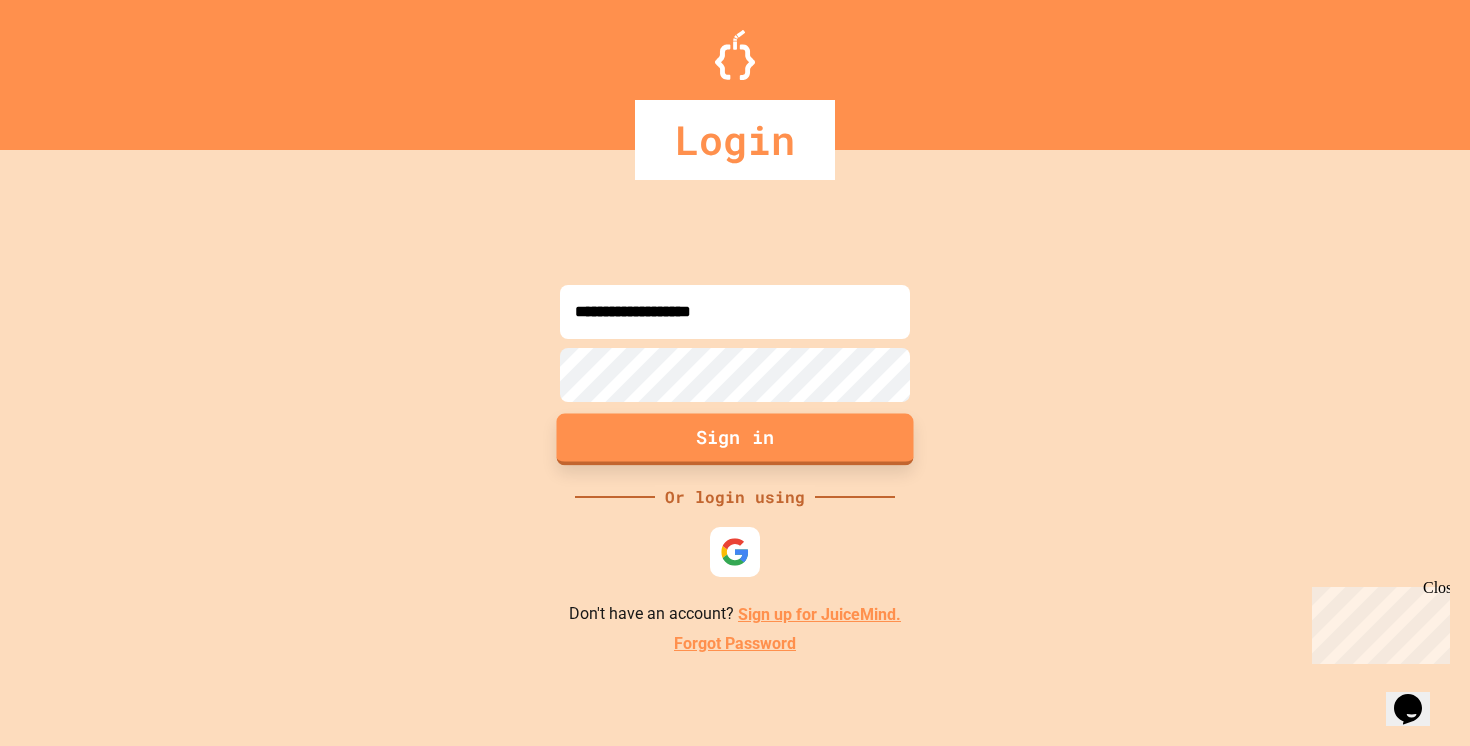 click on "Sign in" at bounding box center (735, 440) 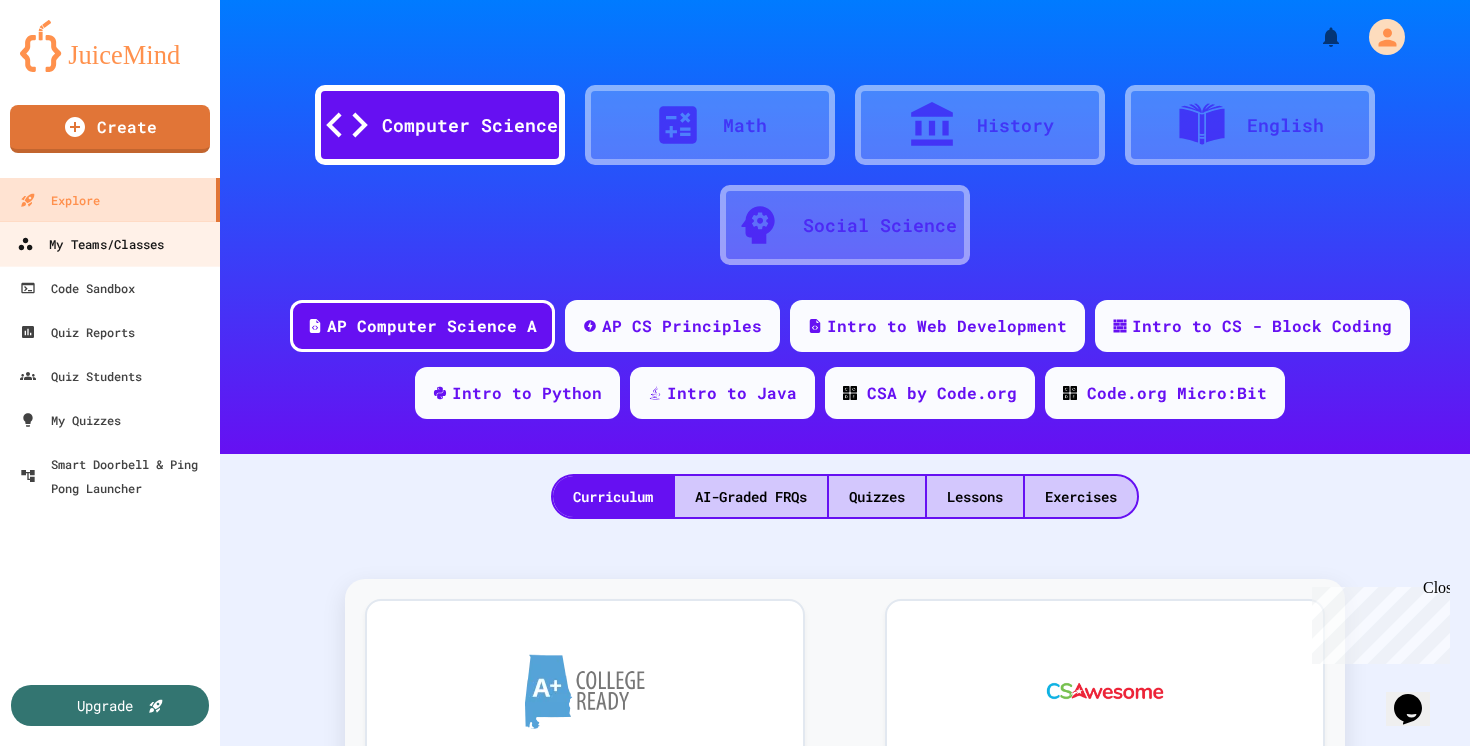 click on "My Teams/Classes" at bounding box center [90, 244] 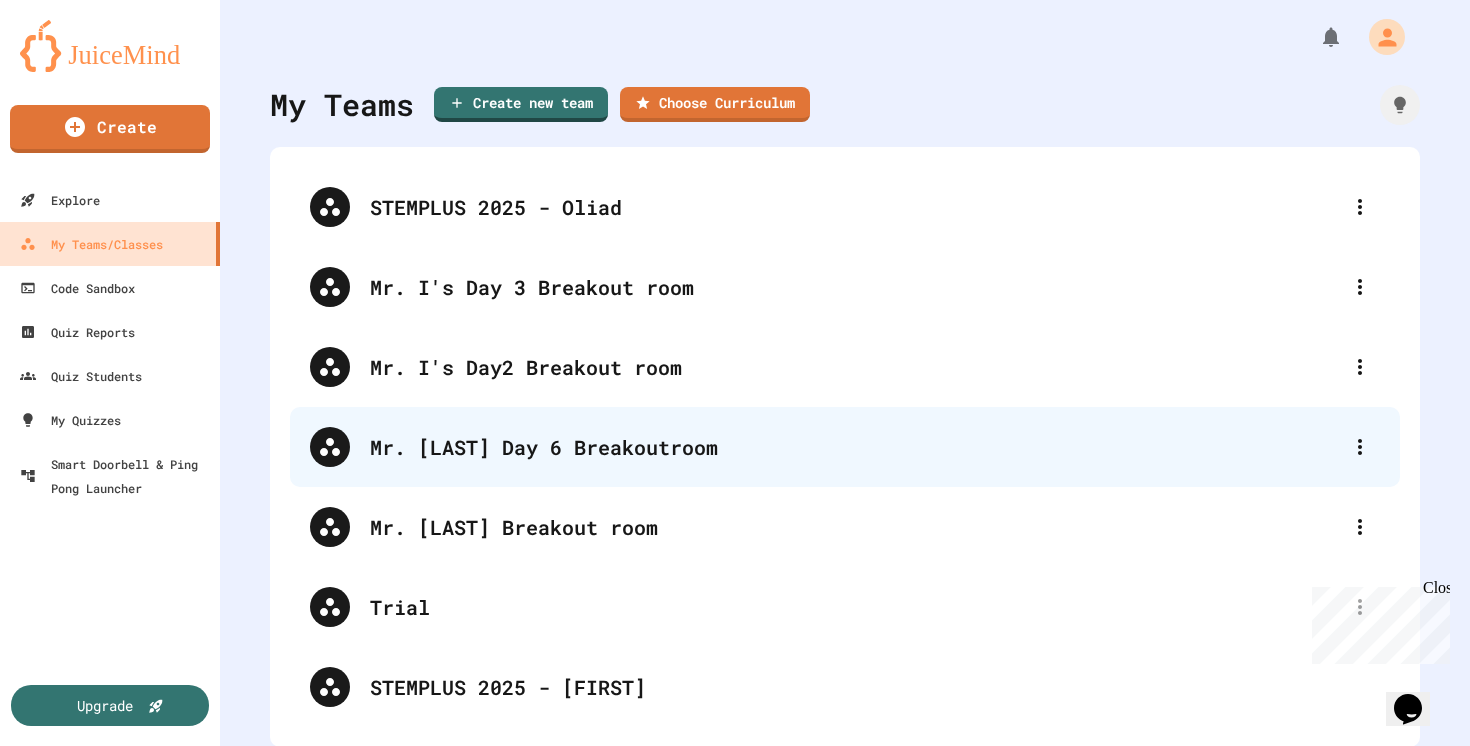 click on "Mr. [LAST] Day 6 Breakoutroom" at bounding box center [855, 447] 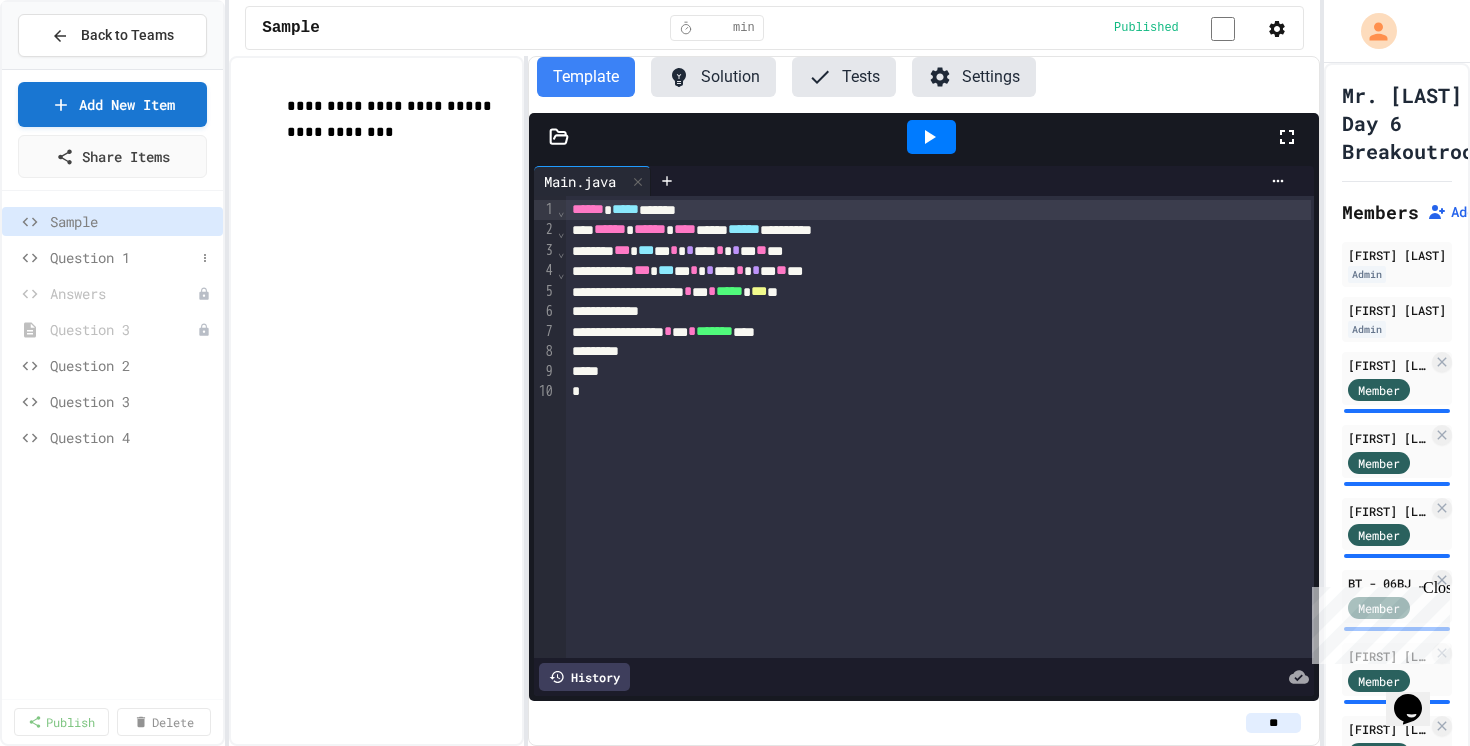 click on "Question 1" at bounding box center [122, 257] 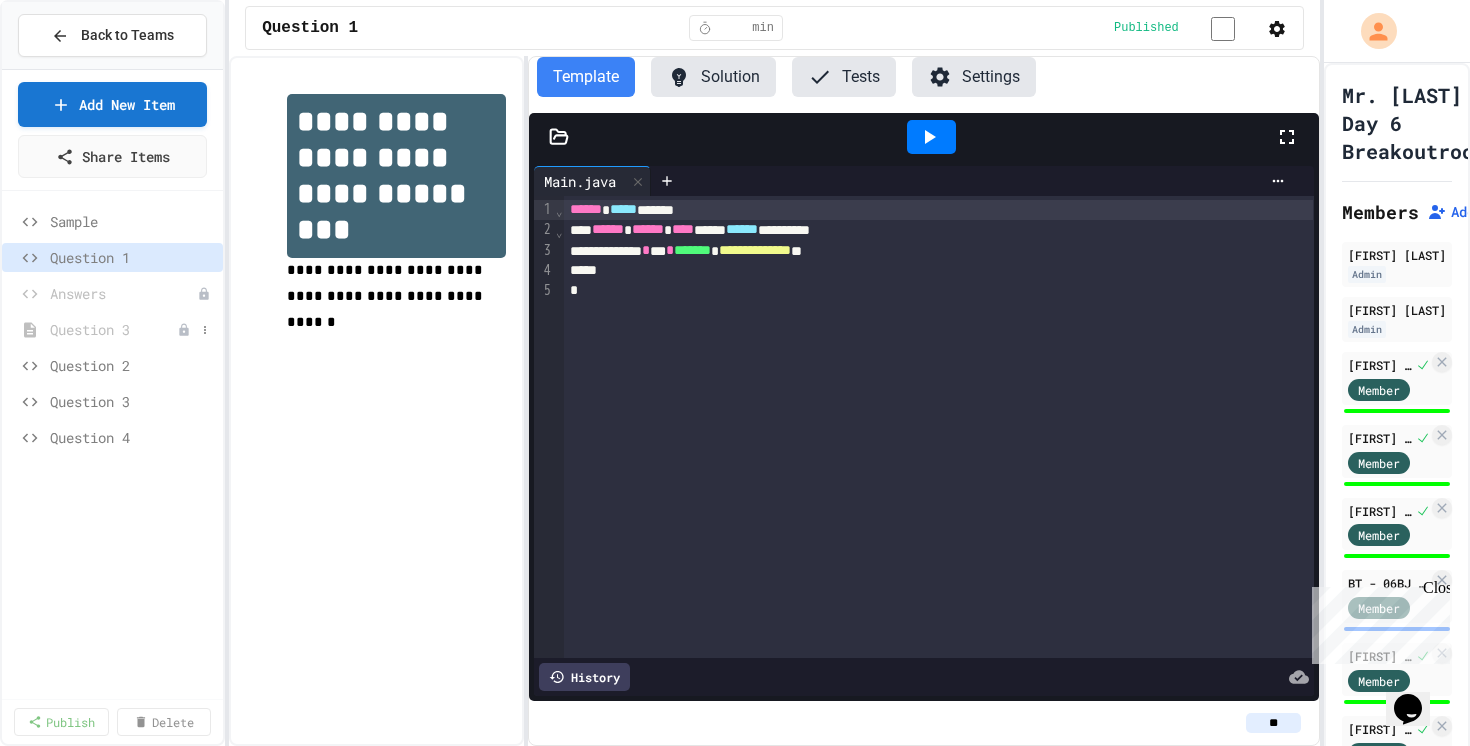 click on "Question 3" at bounding box center (113, 329) 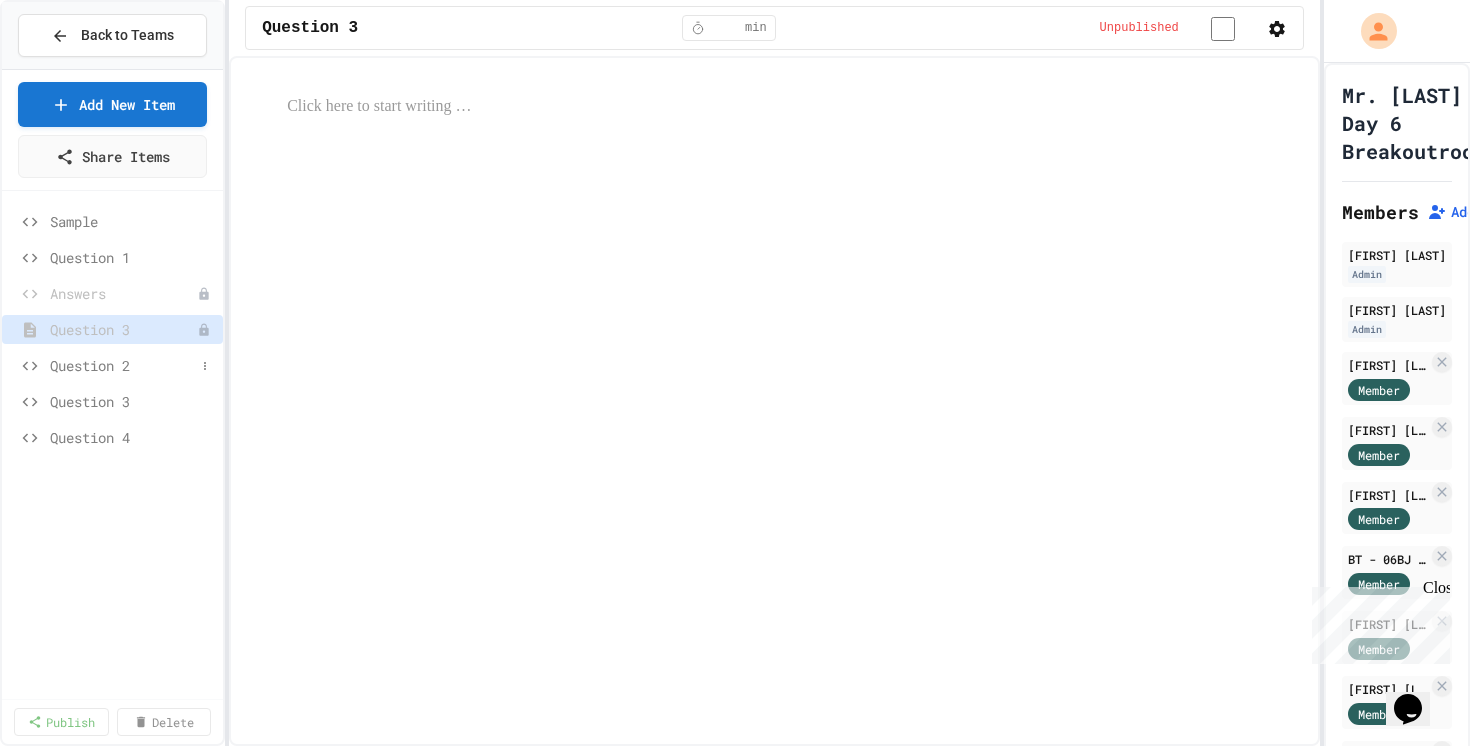 click on "Question 2" at bounding box center [122, 365] 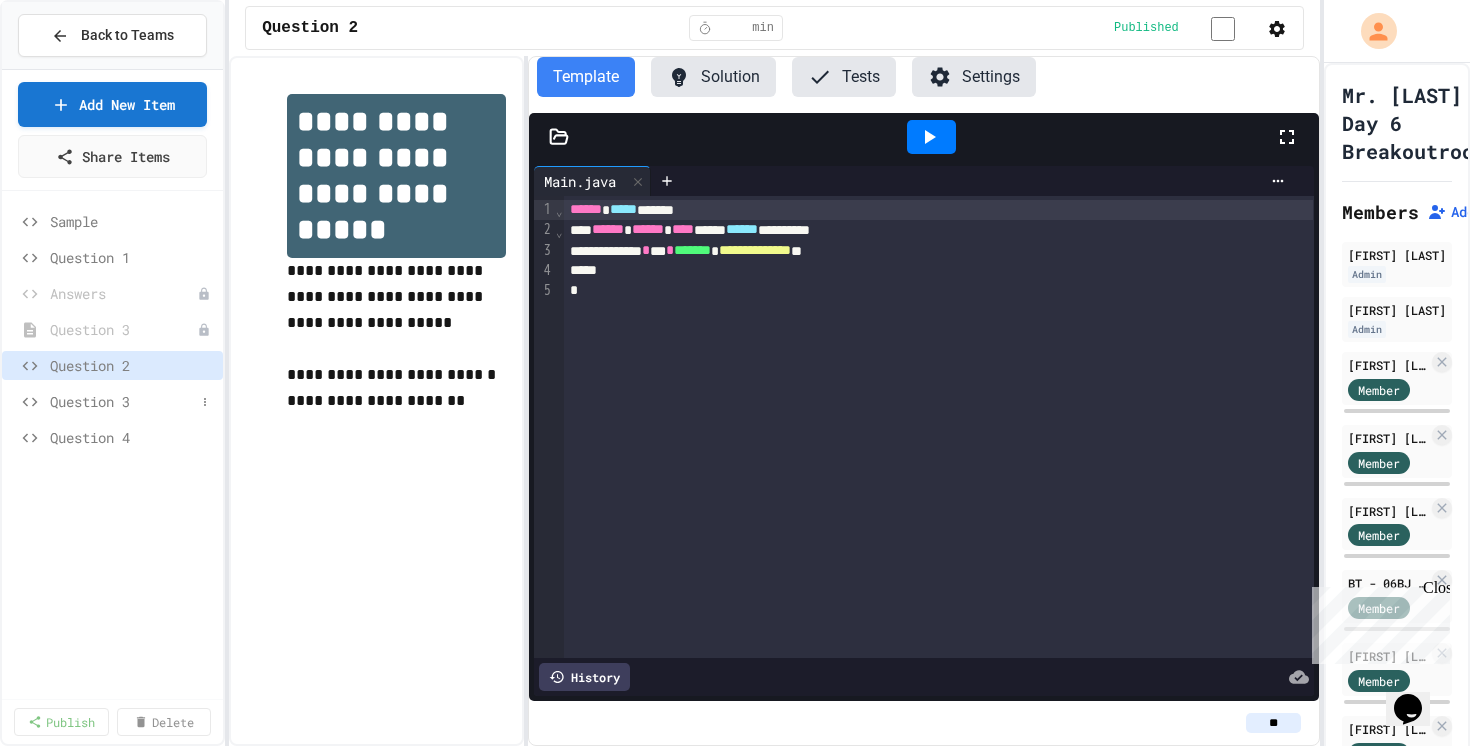 click on "Question 3" at bounding box center (112, 401) 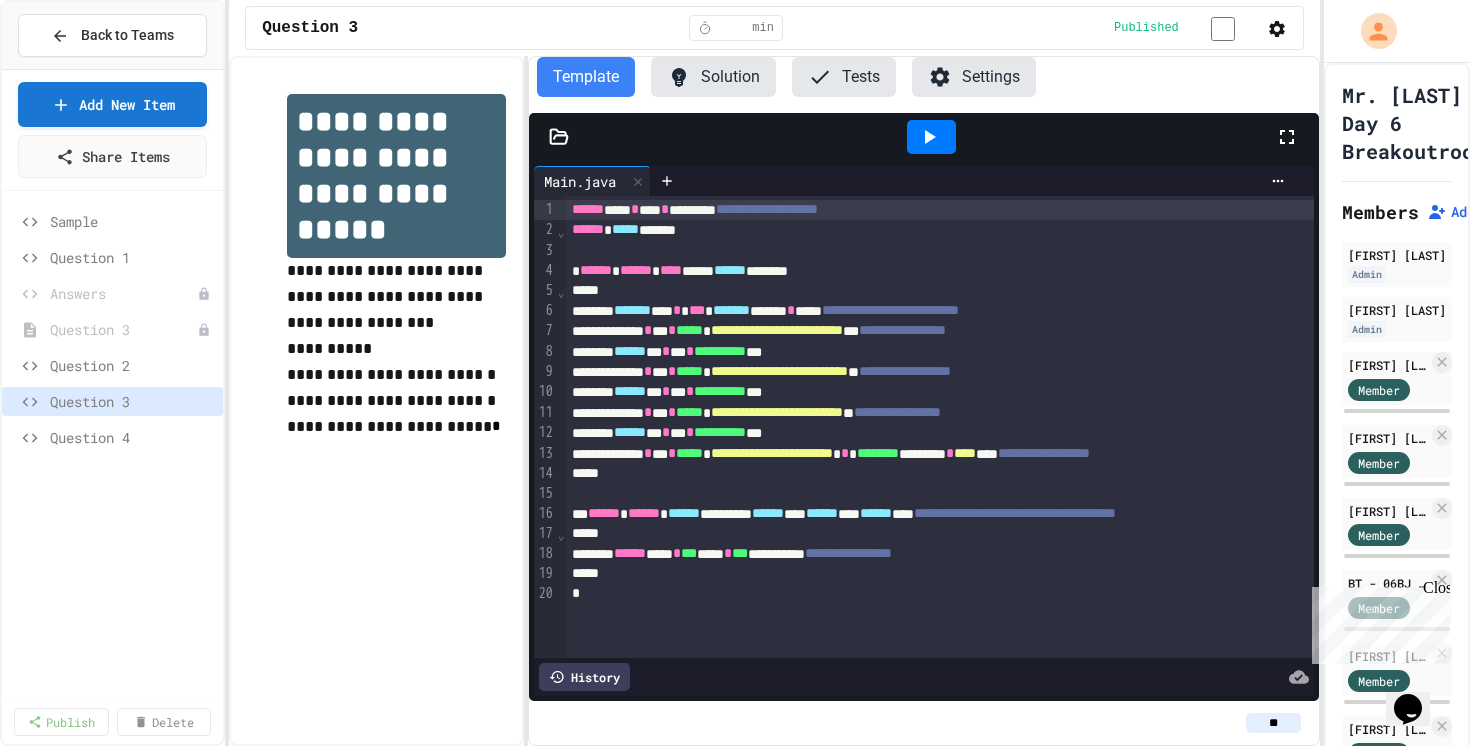 click on "Question 3" at bounding box center [112, 405] 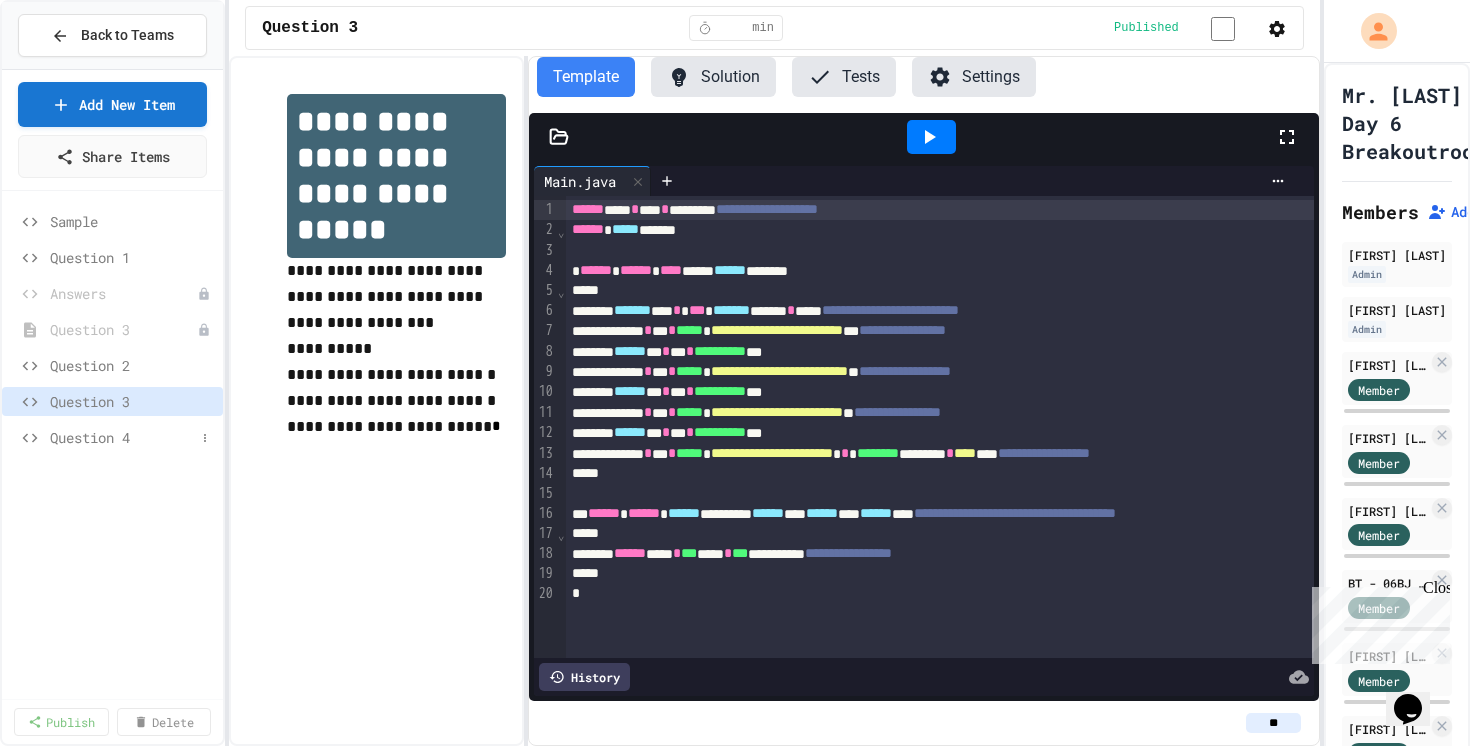 click on "Question 4" at bounding box center (122, 437) 